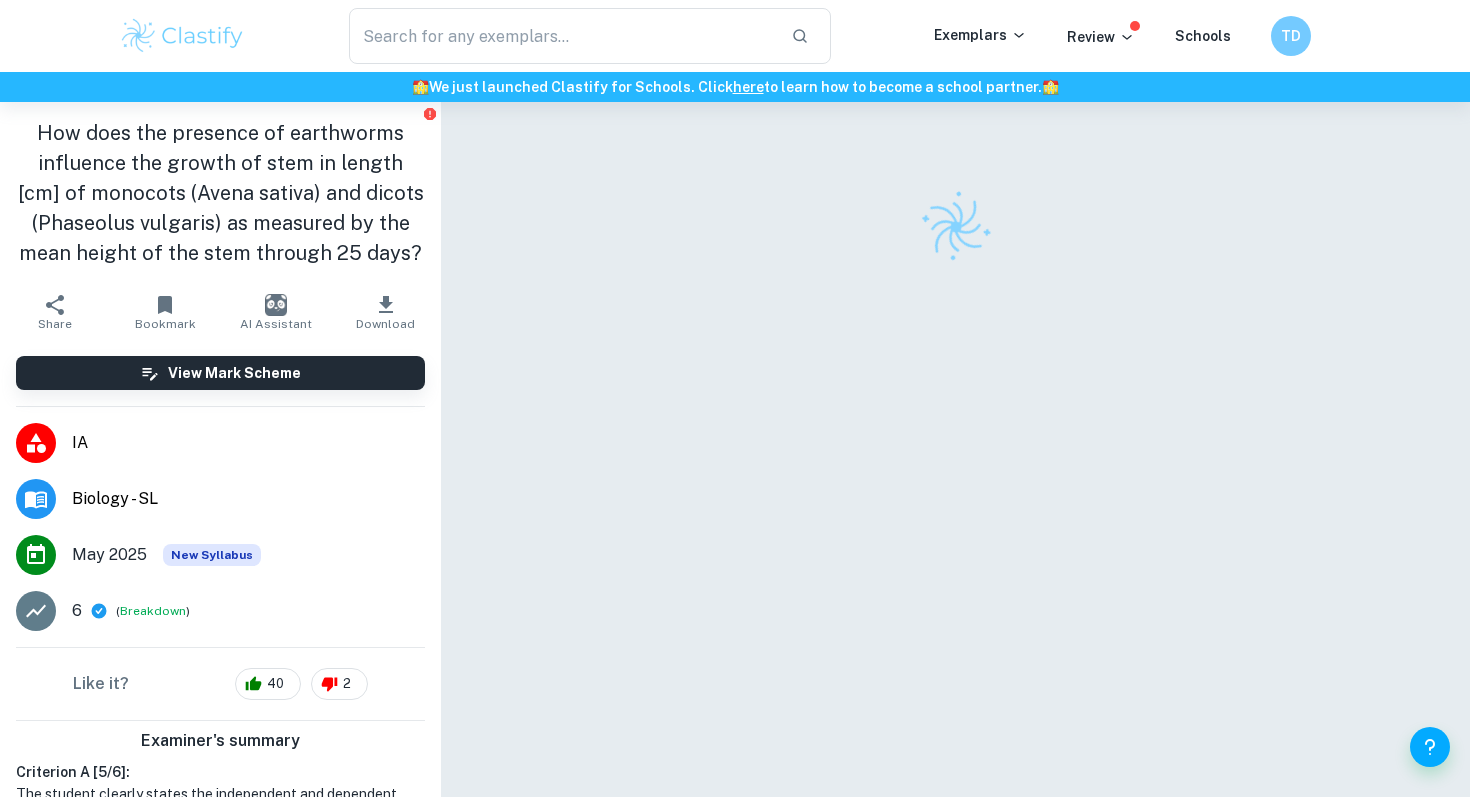 scroll, scrollTop: 0, scrollLeft: 0, axis: both 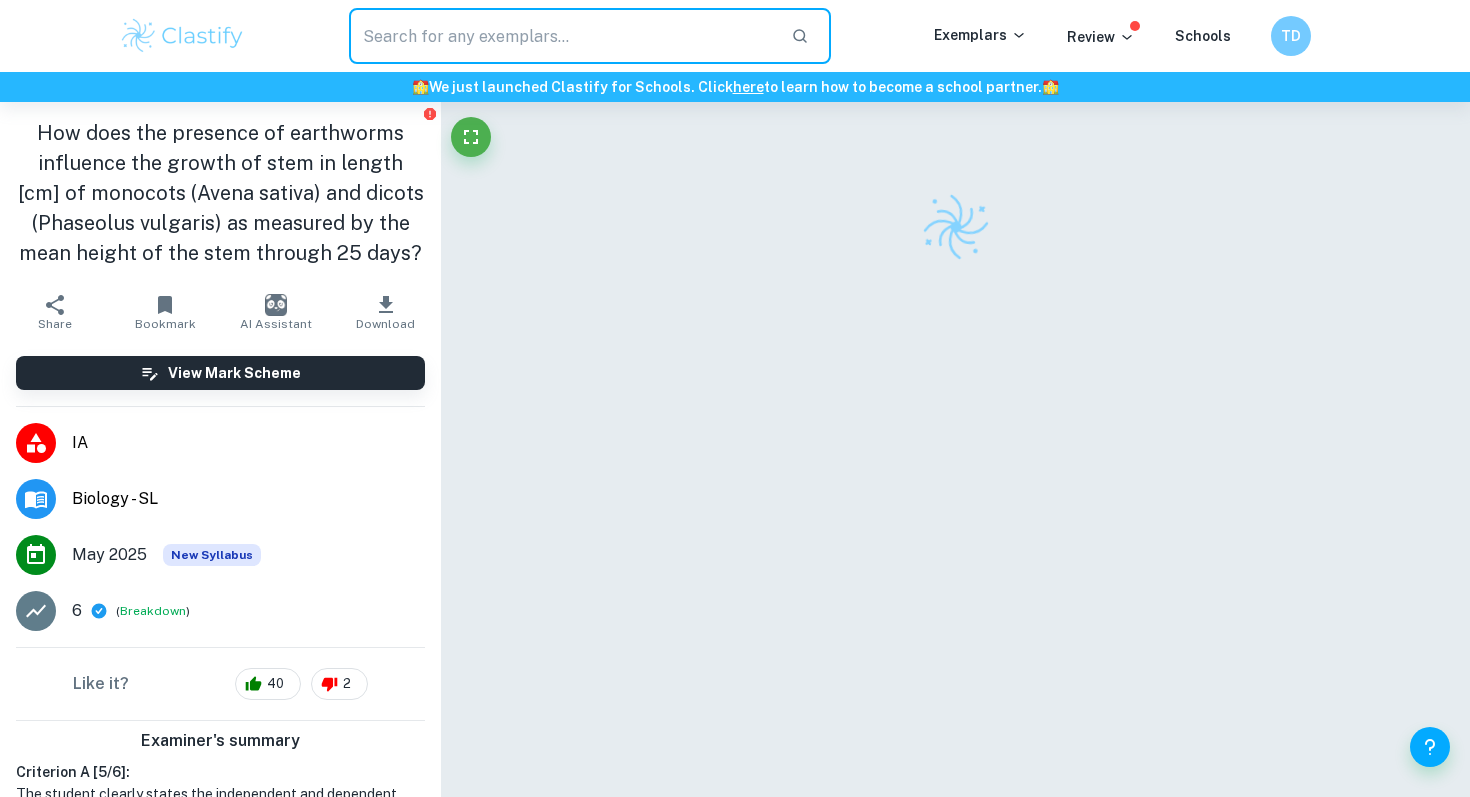 click at bounding box center (562, 36) 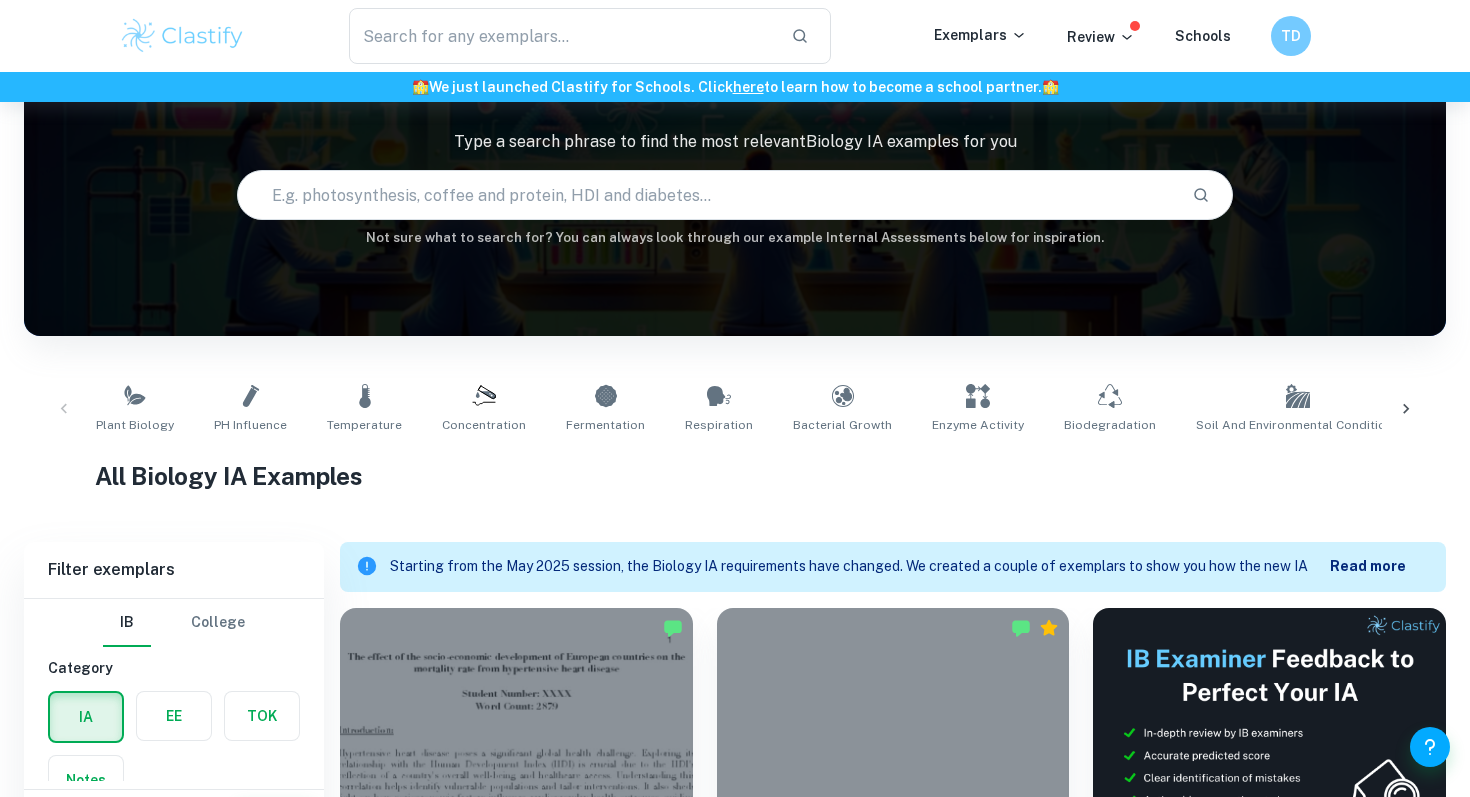 scroll, scrollTop: 0, scrollLeft: 0, axis: both 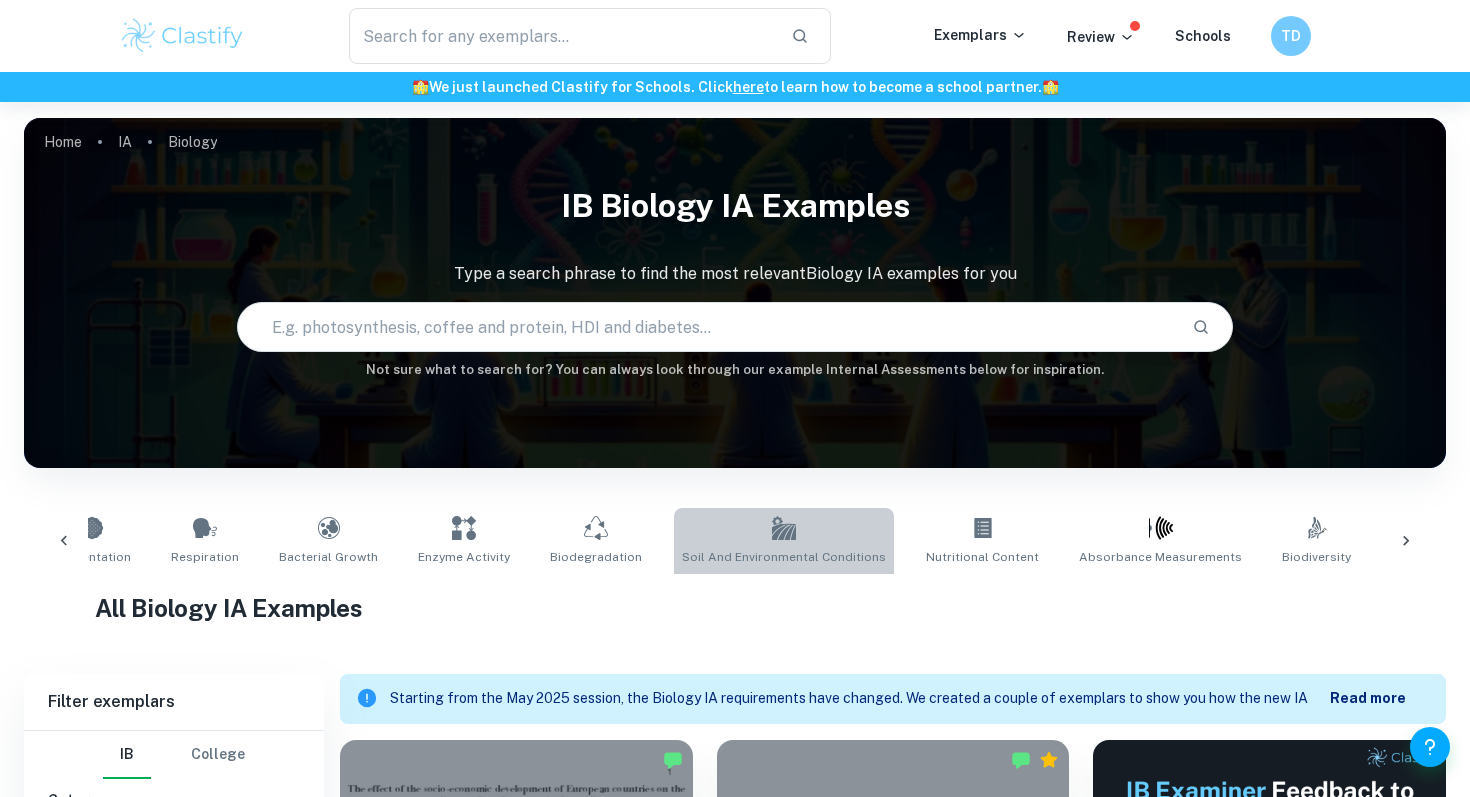 click on "Soil and Environmental Conditions" at bounding box center (784, 557) 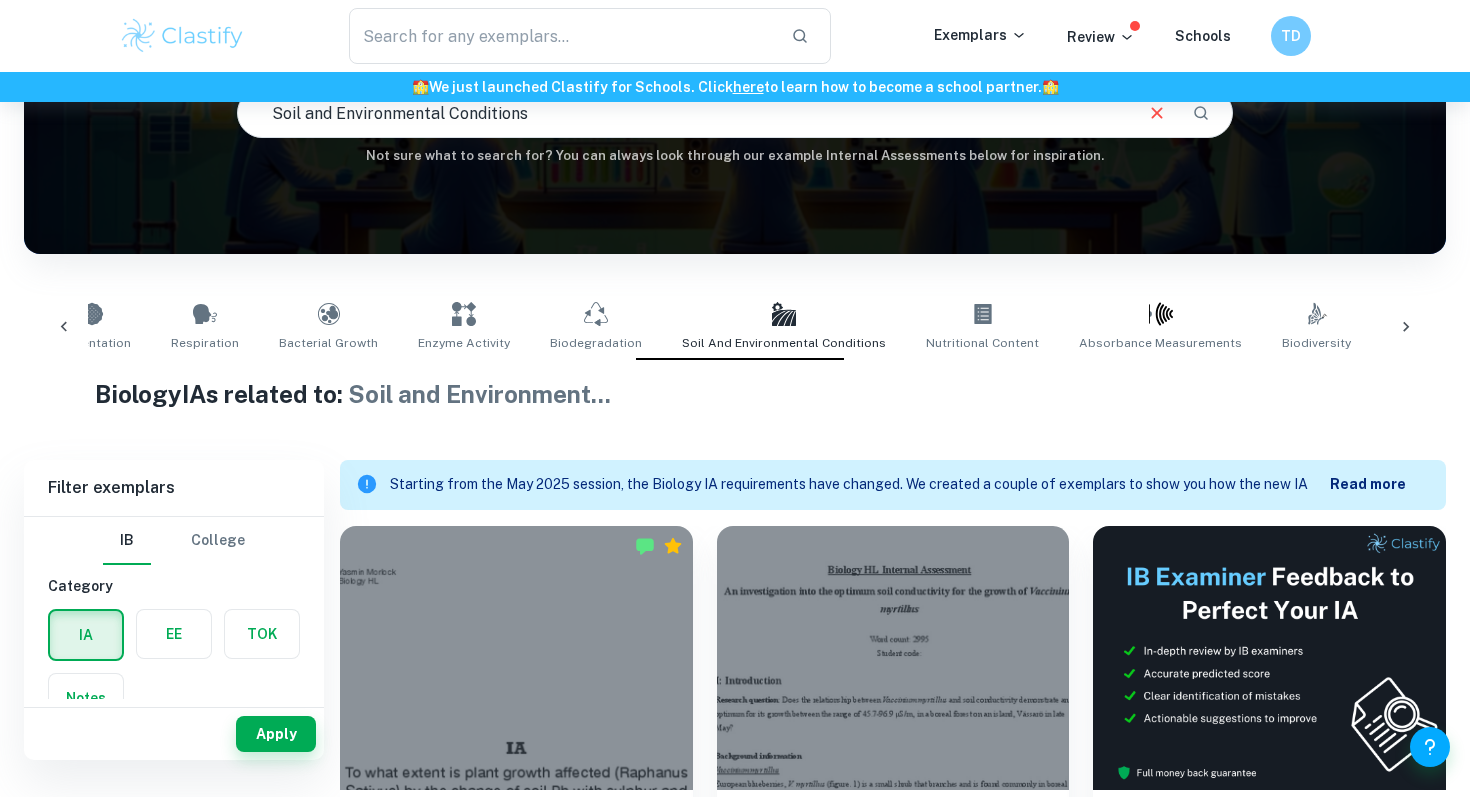 scroll, scrollTop: 0, scrollLeft: 0, axis: both 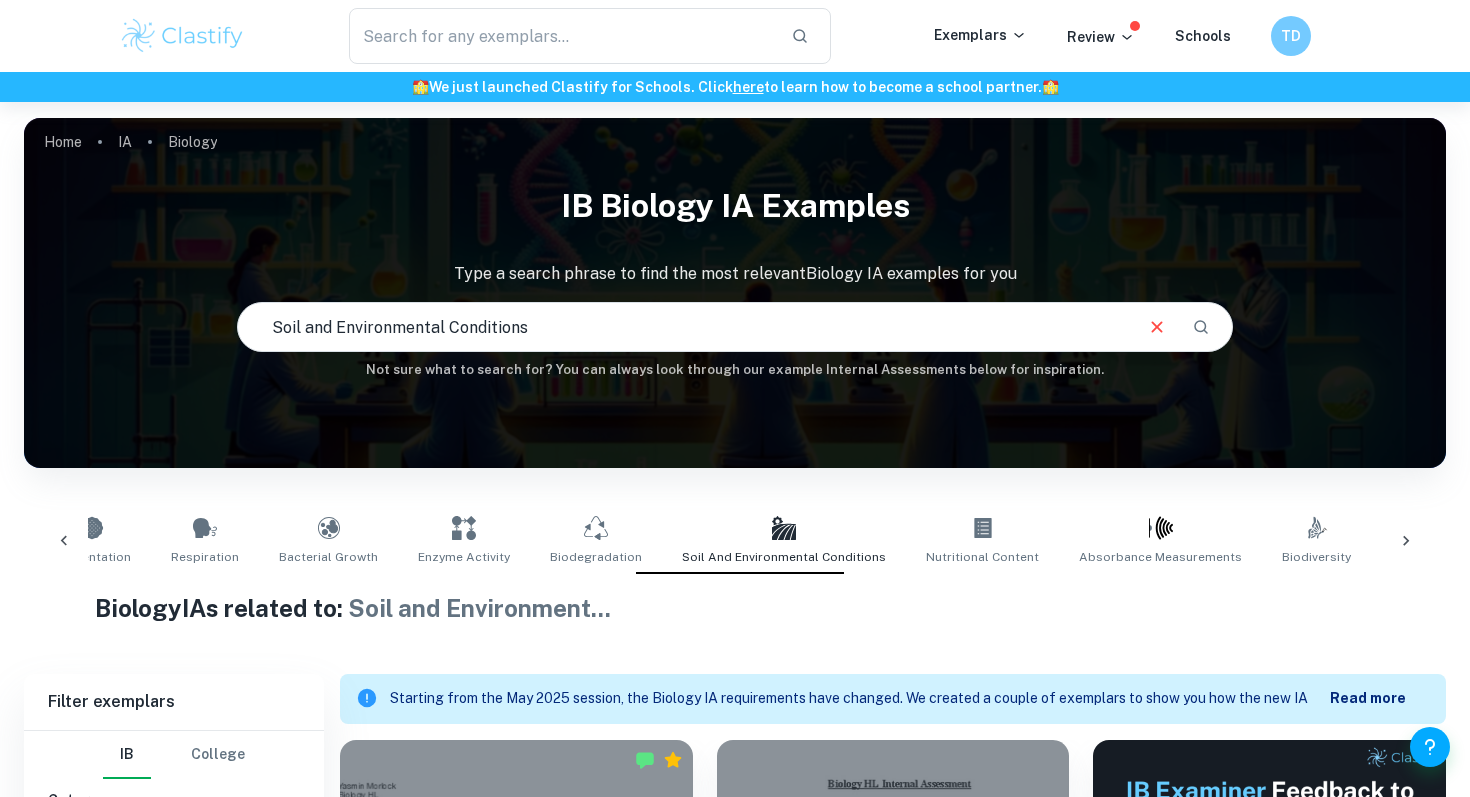 click 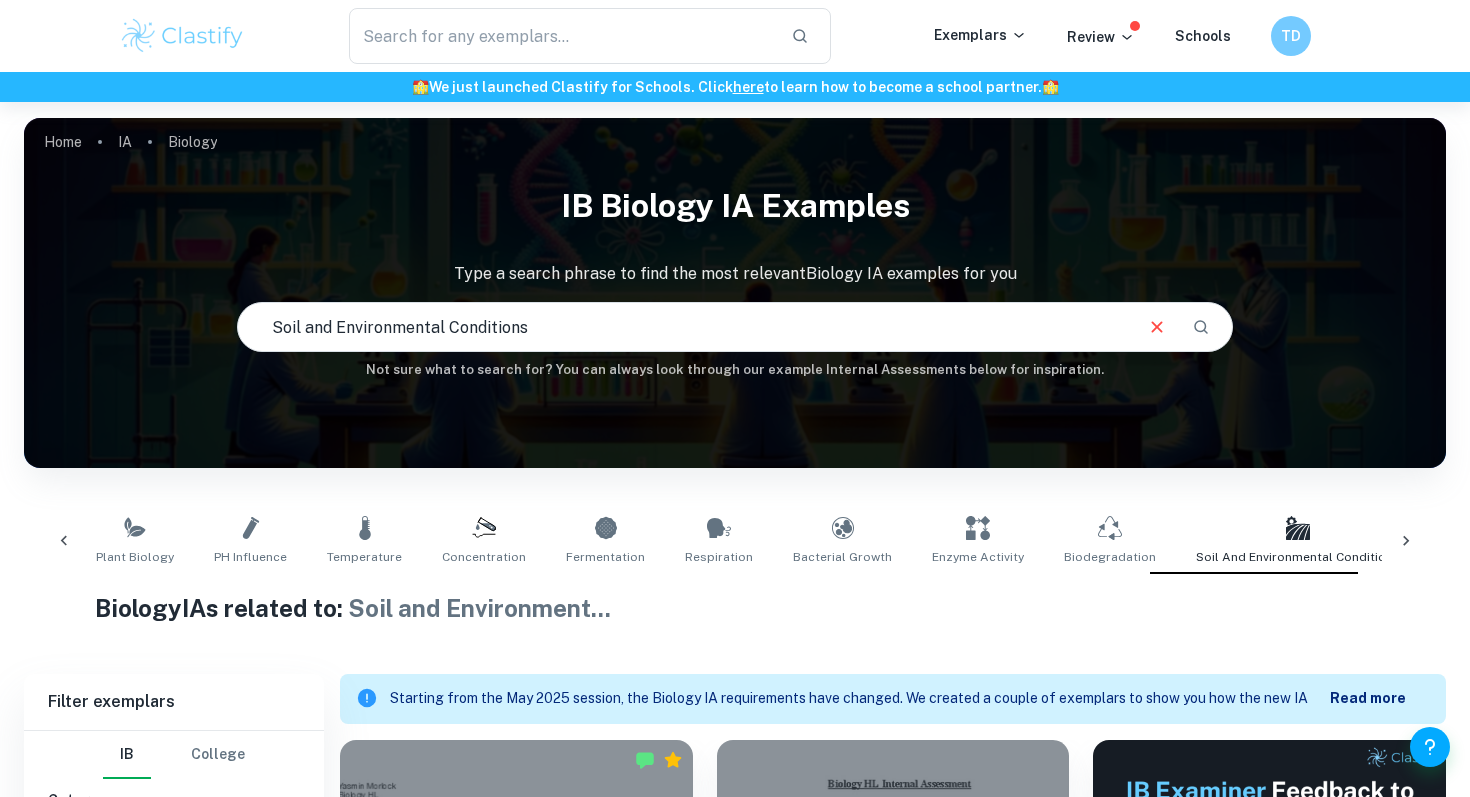 scroll, scrollTop: 0, scrollLeft: 0, axis: both 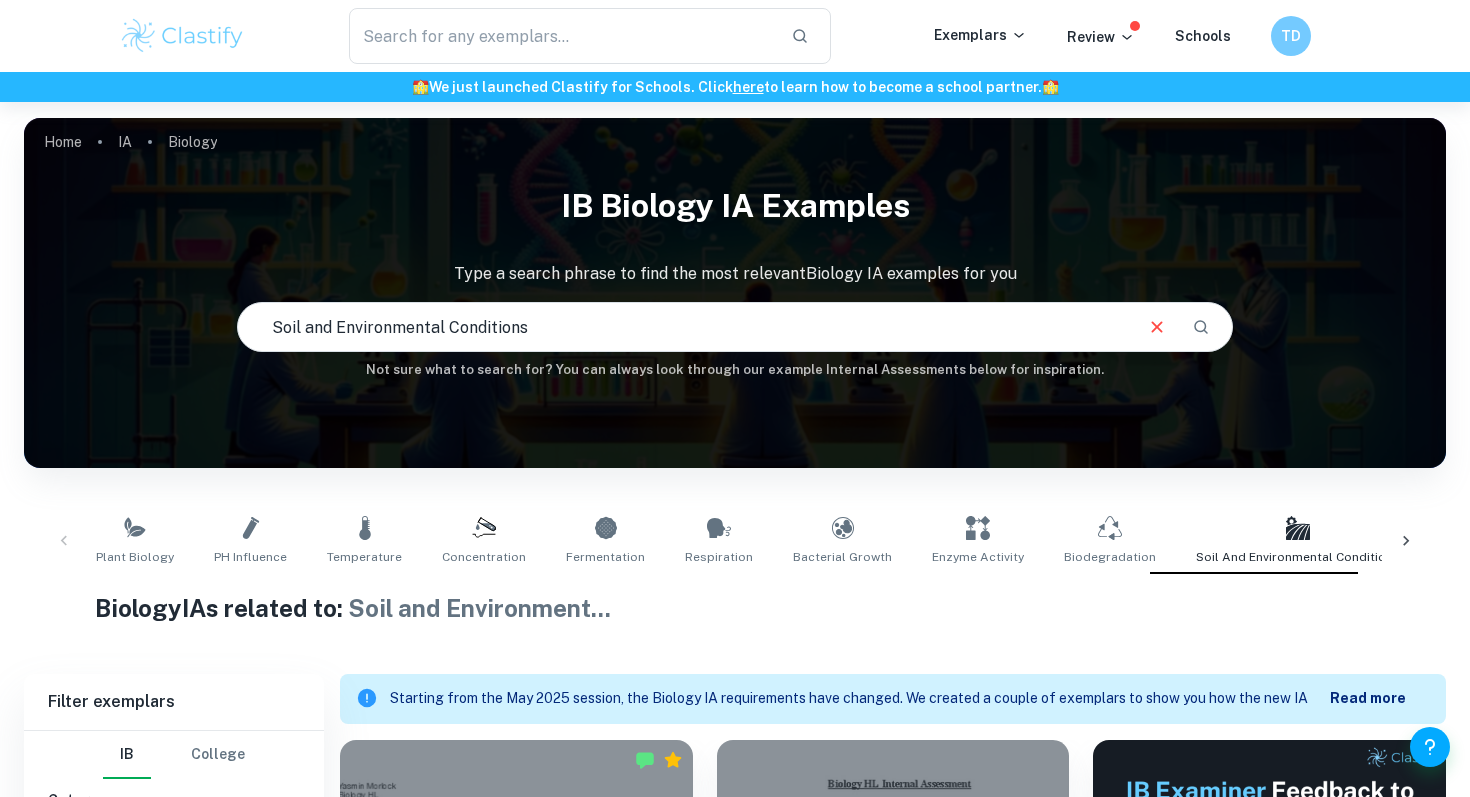 click on "Soil and Environmental Conditions" at bounding box center [683, 327] 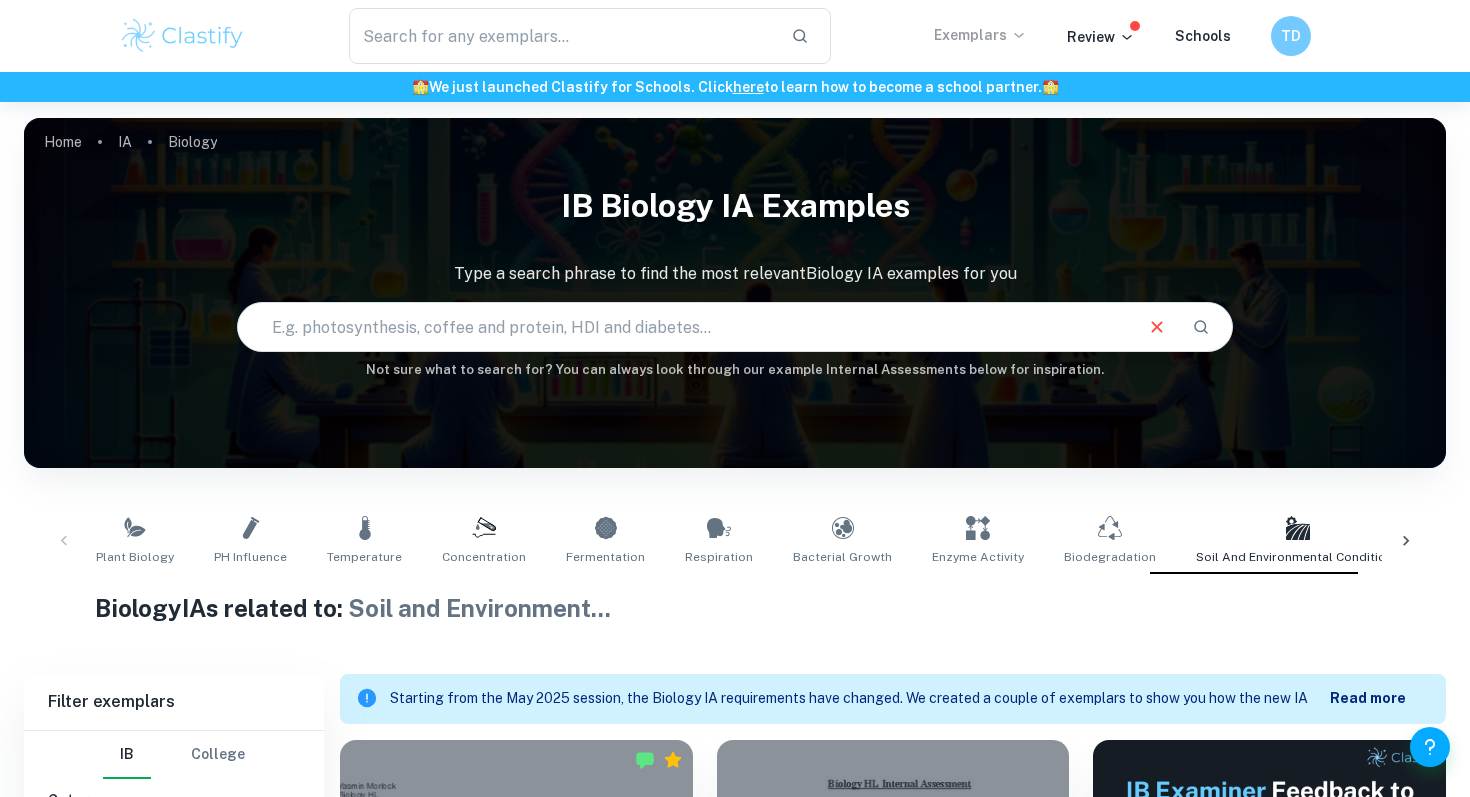 type 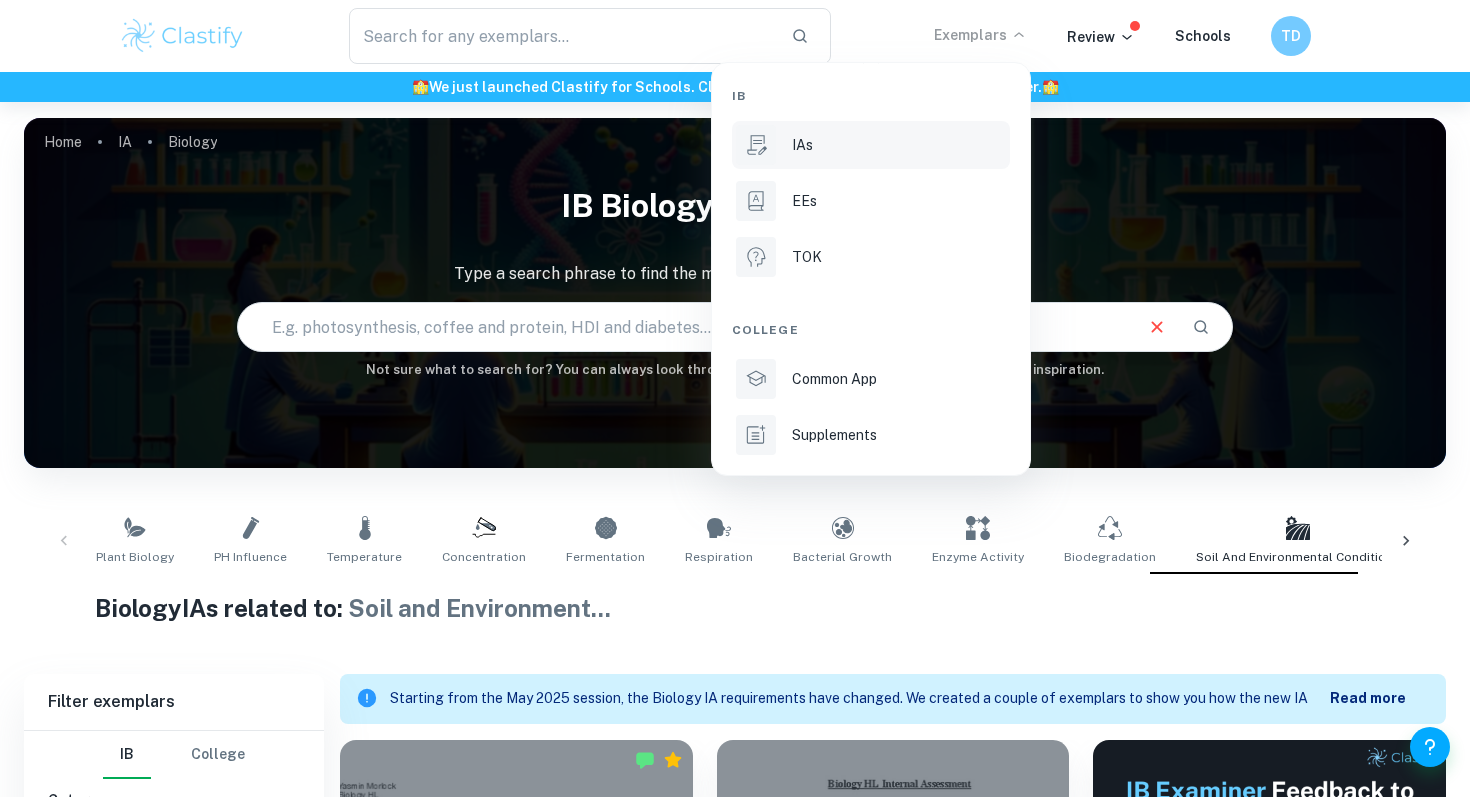 click on "IAs" at bounding box center (899, 145) 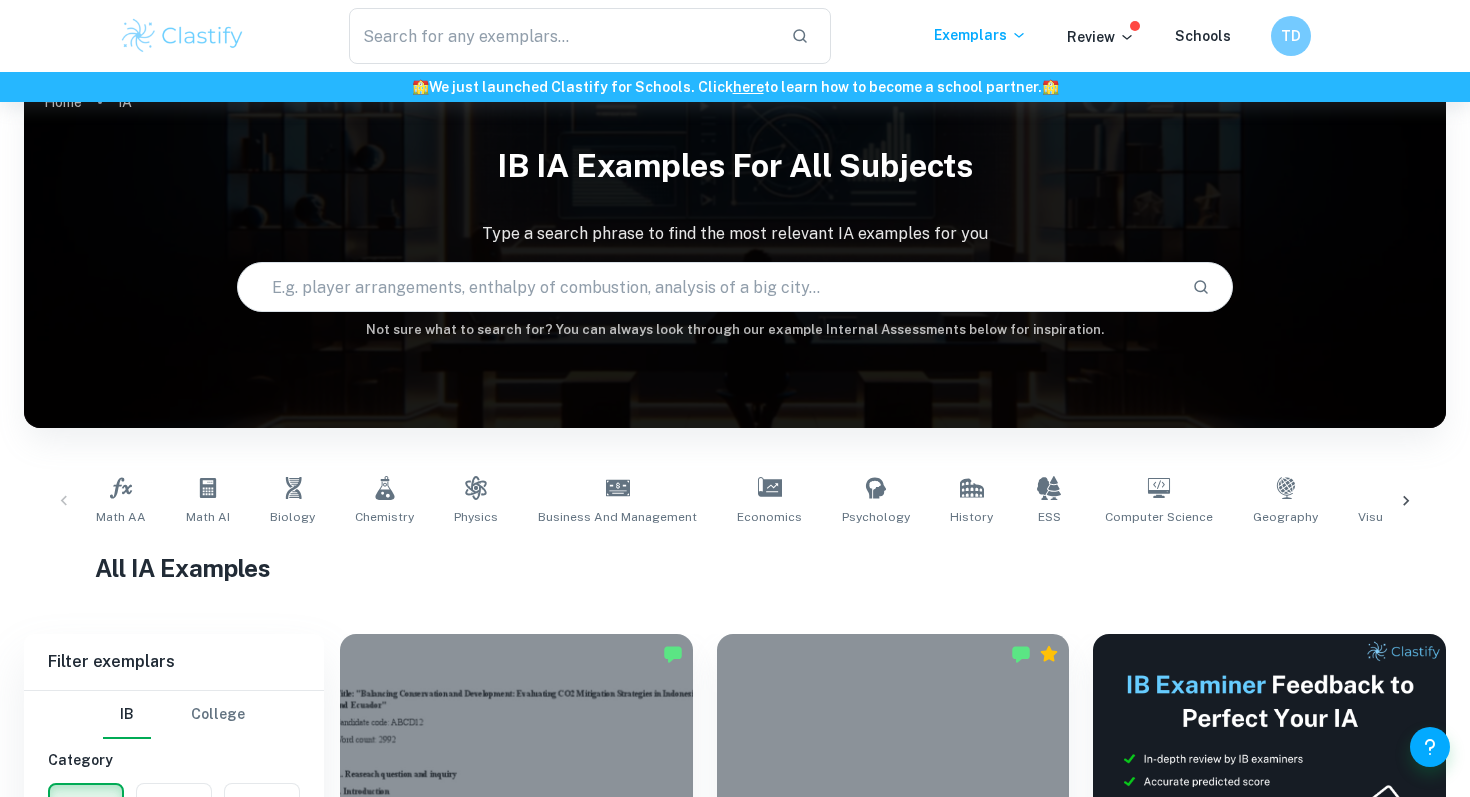 scroll, scrollTop: 49, scrollLeft: 0, axis: vertical 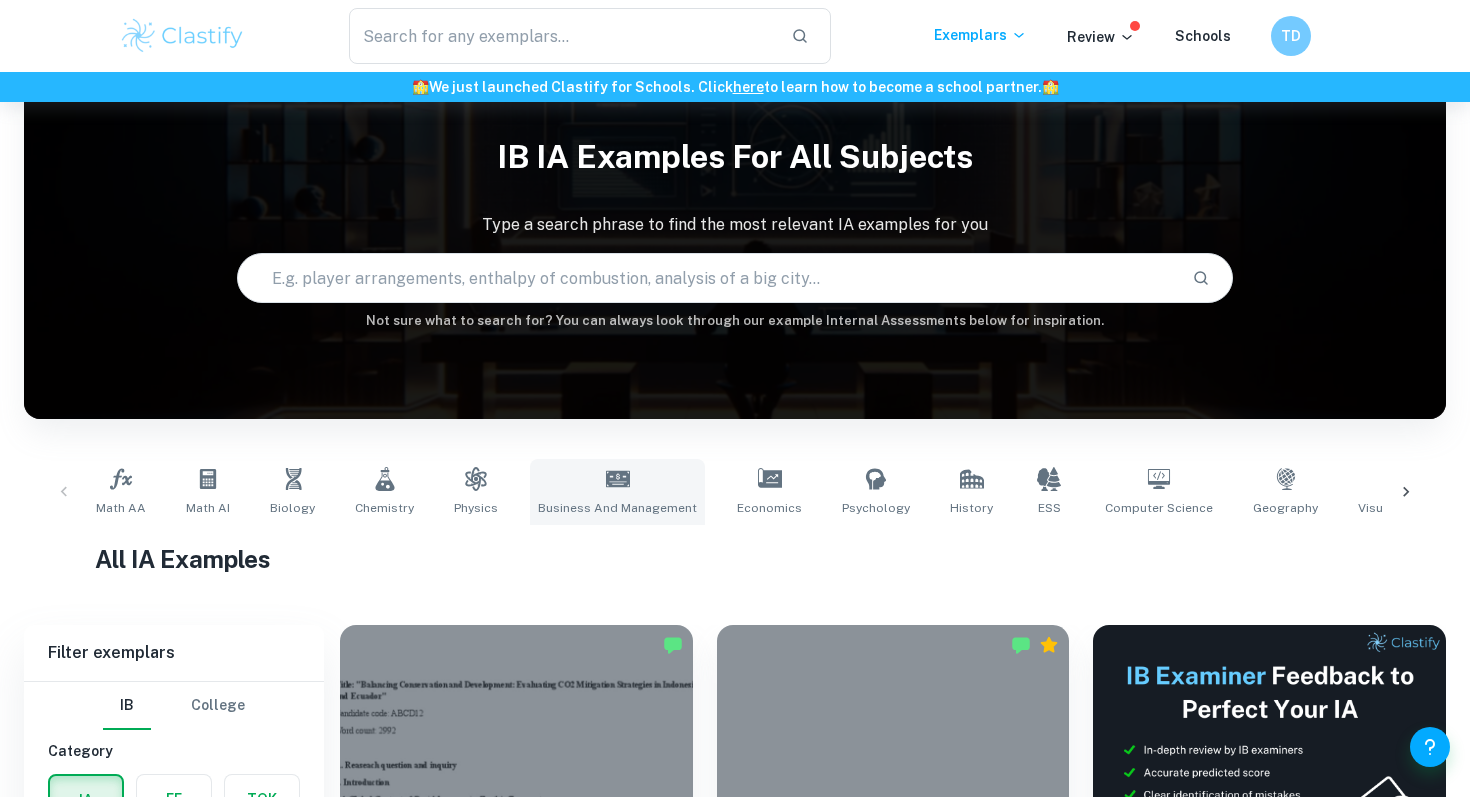 click on "Business and Management" at bounding box center (617, 492) 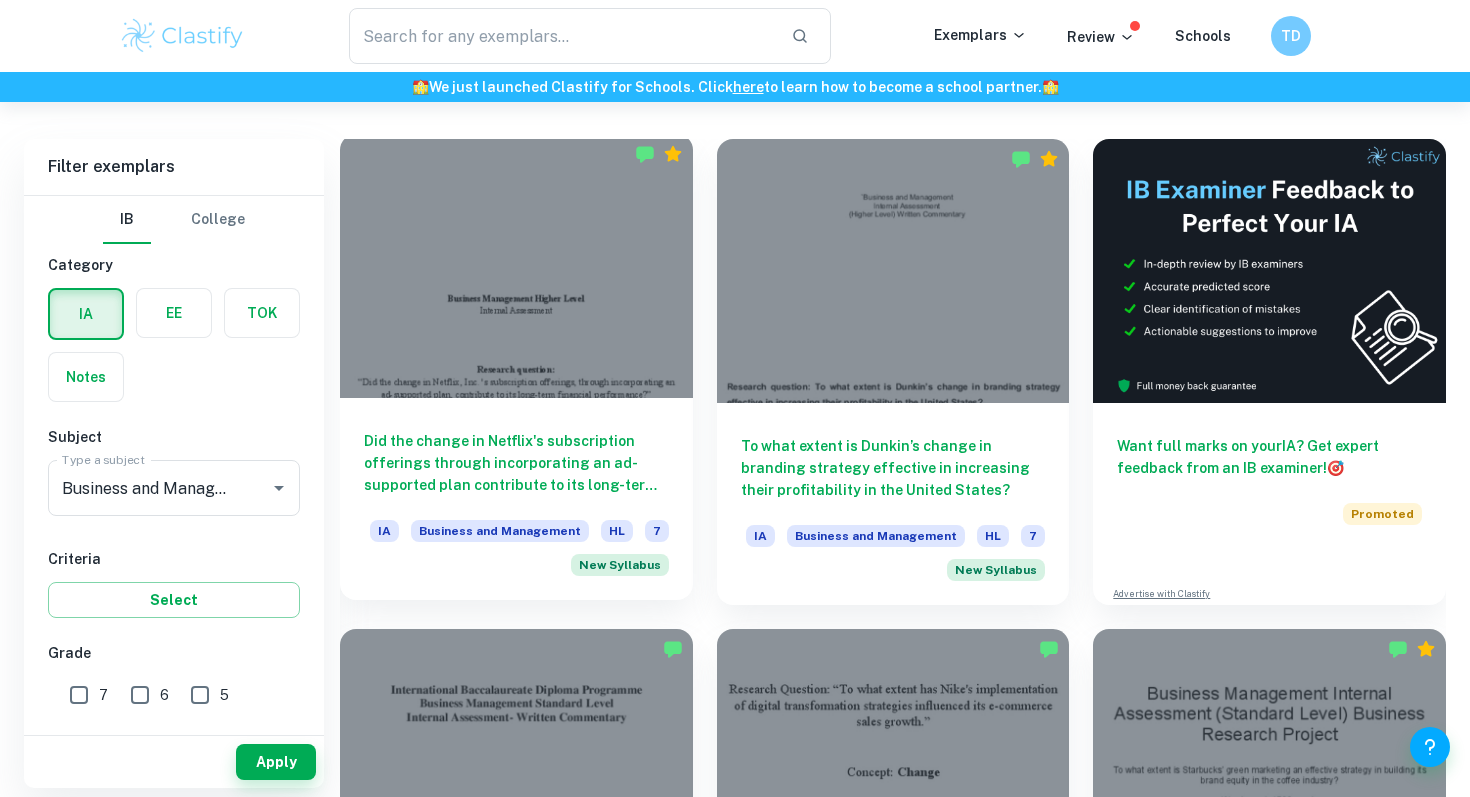 scroll, scrollTop: 536, scrollLeft: 0, axis: vertical 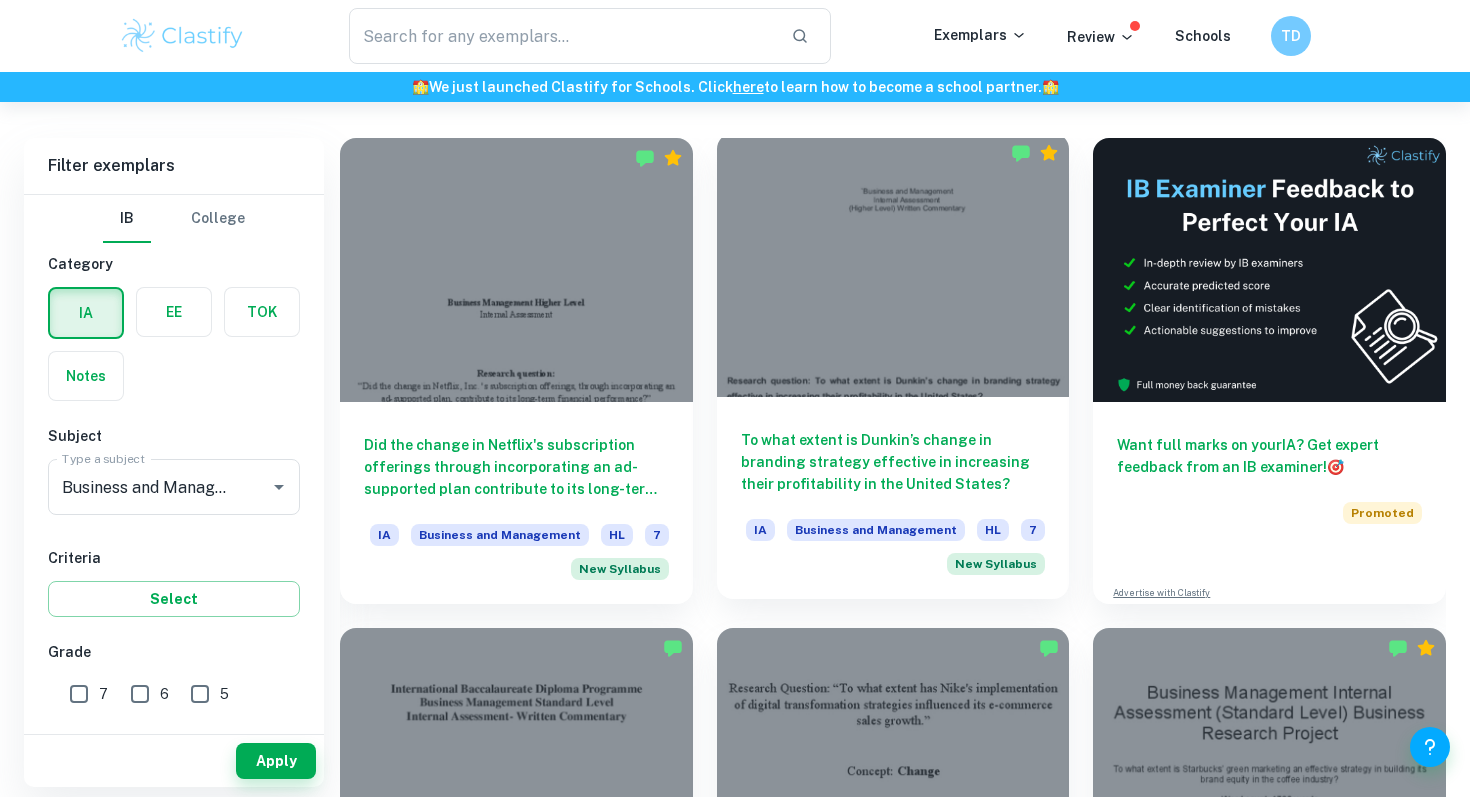 click on "To what extent is Dunkin’s change in branding strategy effective in increasing their profitability in the United States?" at bounding box center [893, 462] 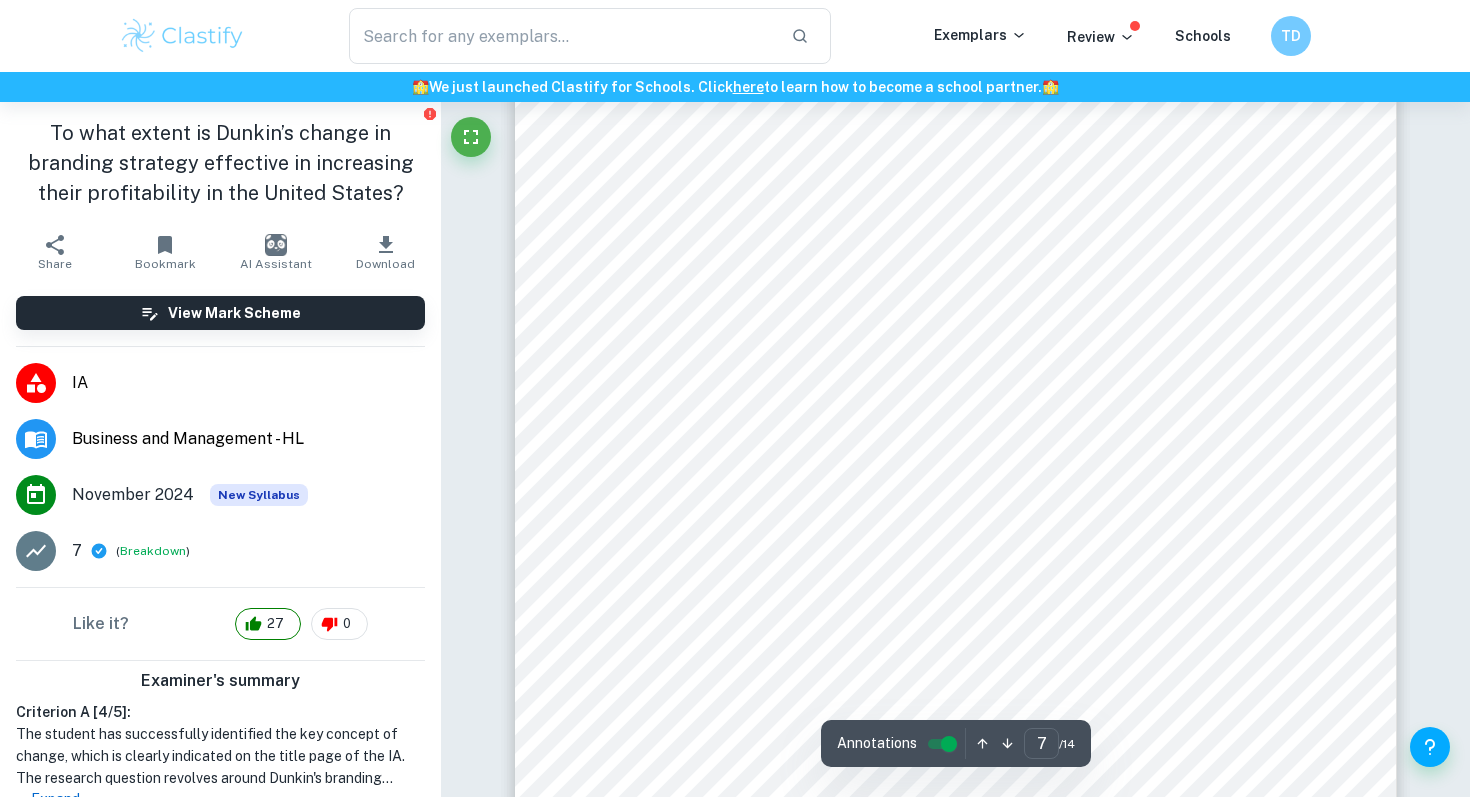 scroll, scrollTop: 7868, scrollLeft: 0, axis: vertical 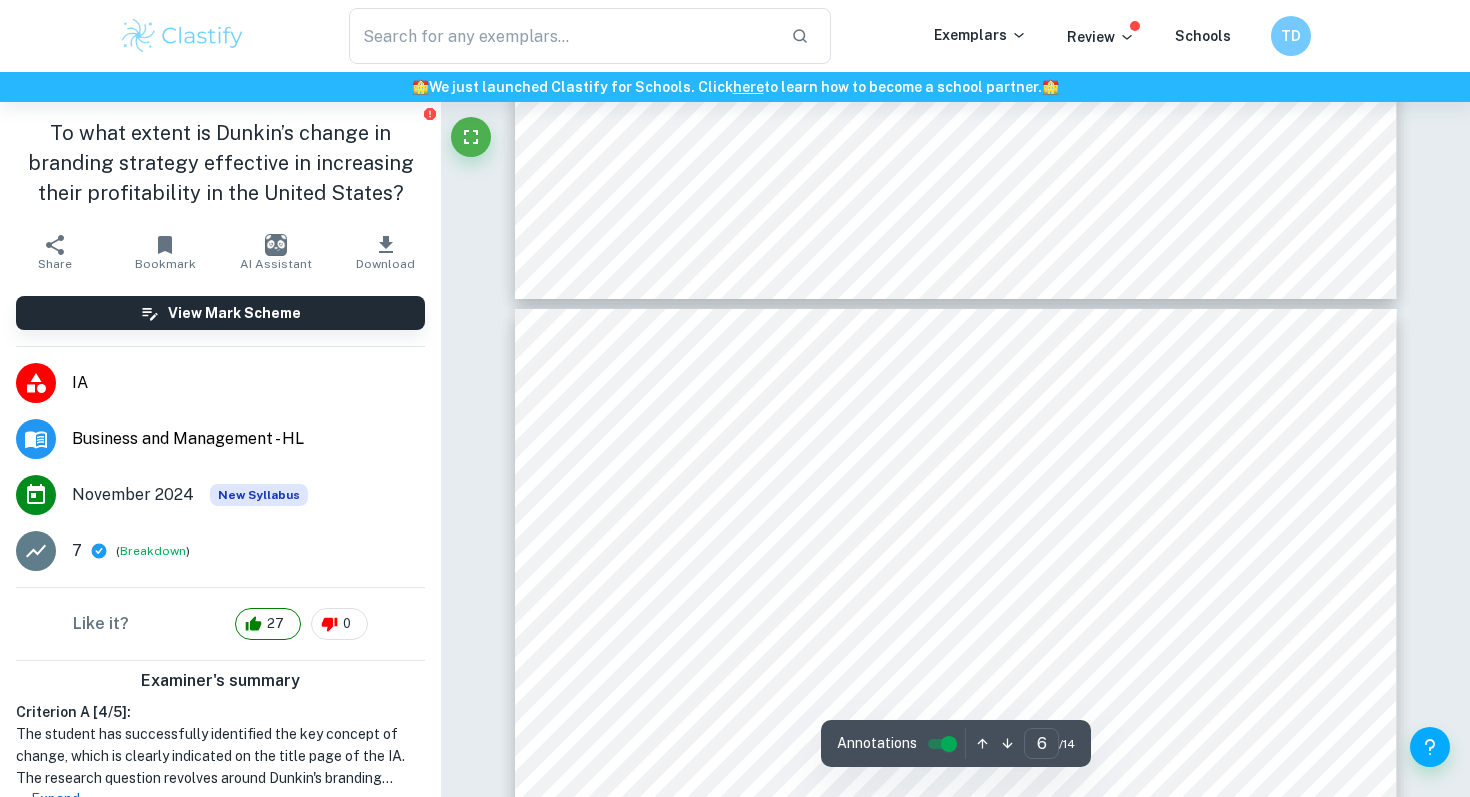 type on "5" 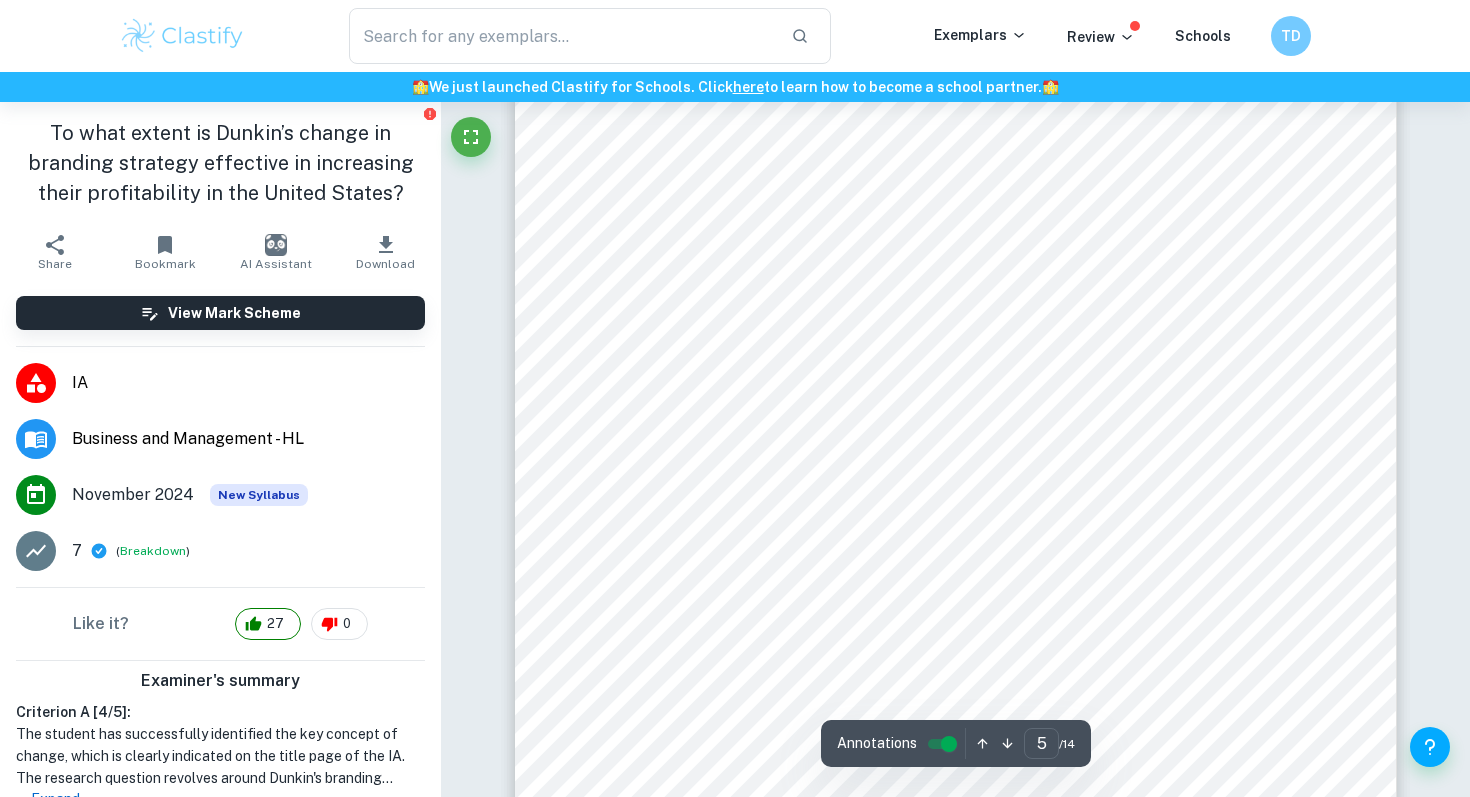 scroll, scrollTop: 5410, scrollLeft: 0, axis: vertical 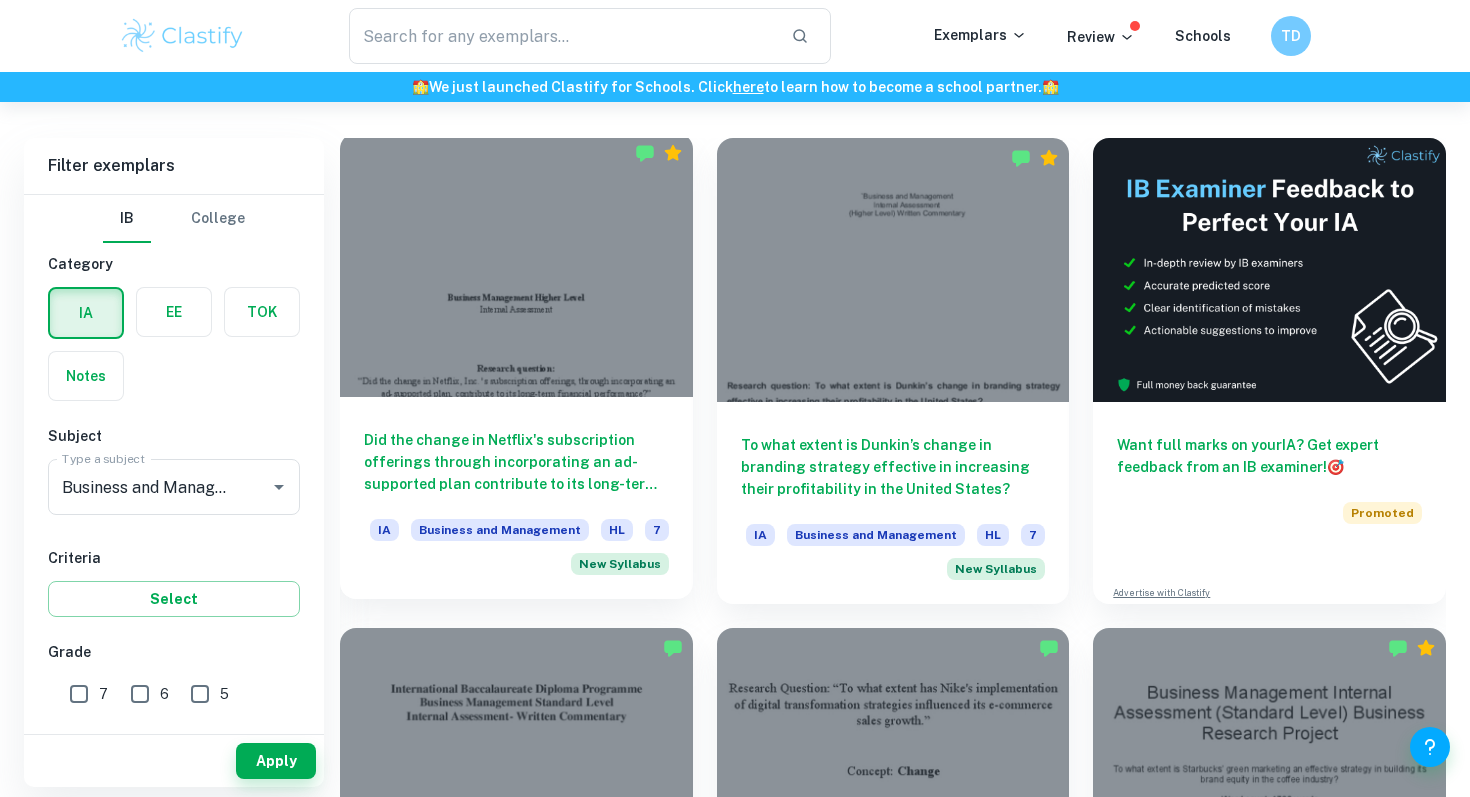 click on "Did the change in Netflix's subscription offerings through incorporating an ad-supported
plan contribute to its long-term financial performance?" at bounding box center [516, 462] 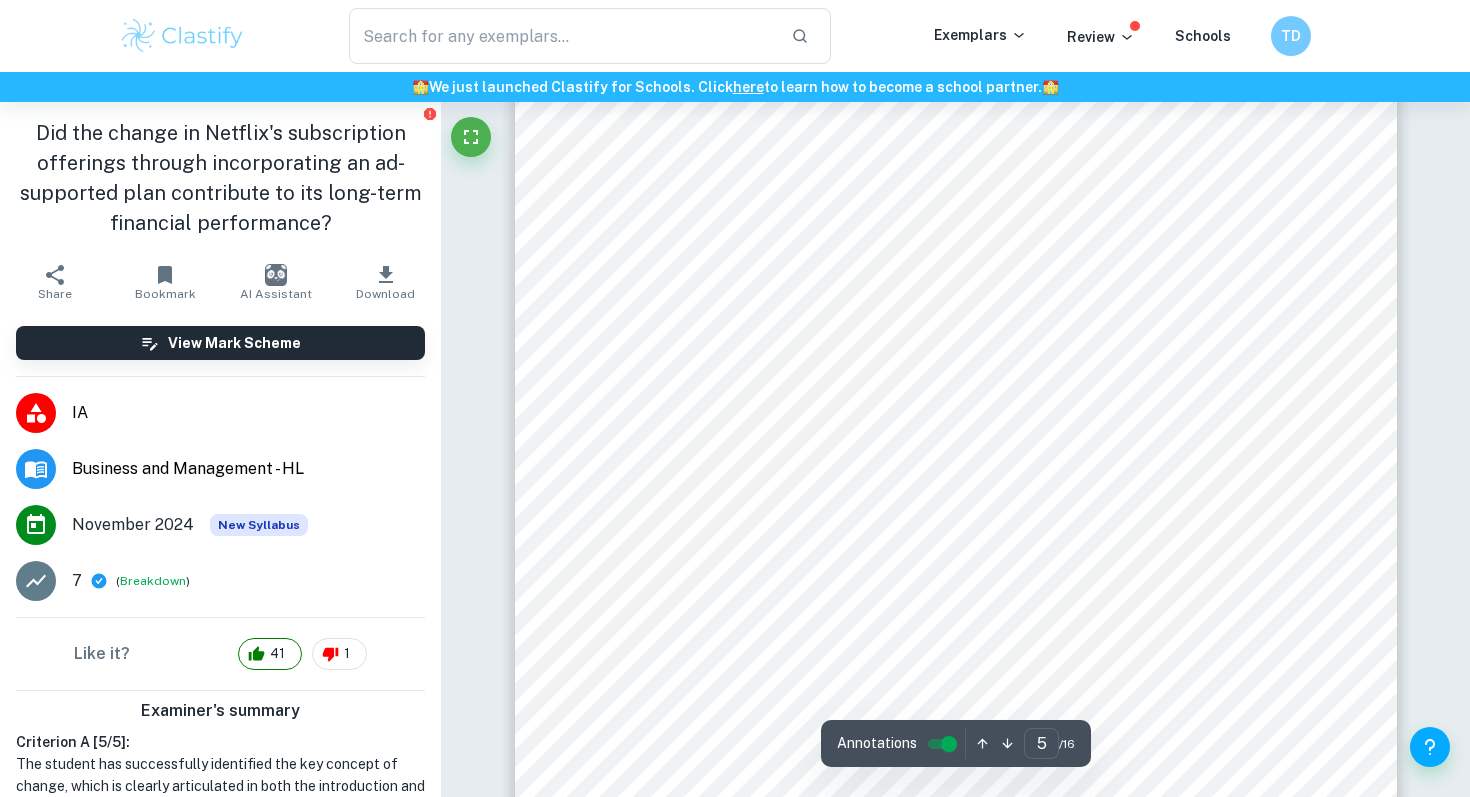 scroll, scrollTop: 5276, scrollLeft: 0, axis: vertical 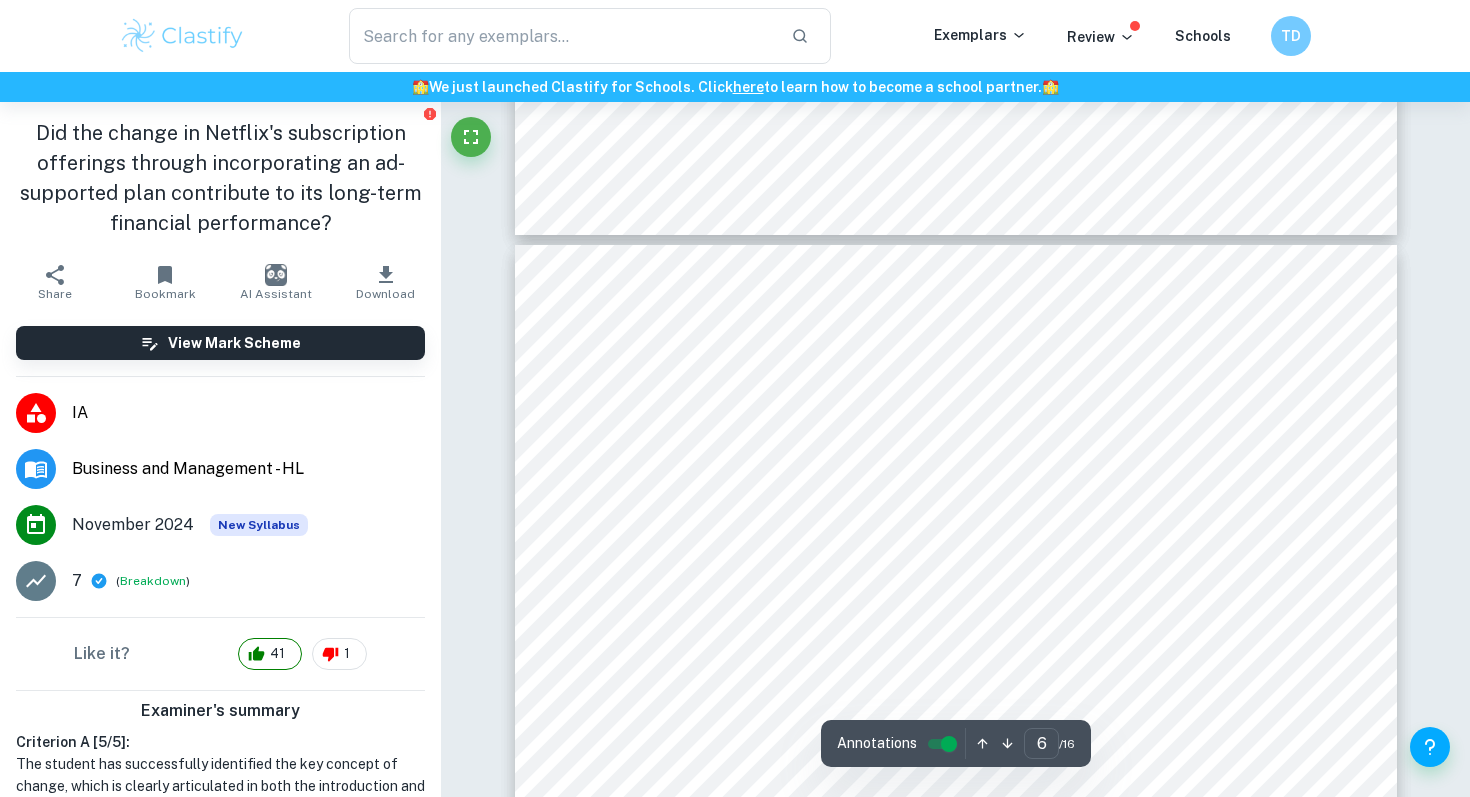 type on "5" 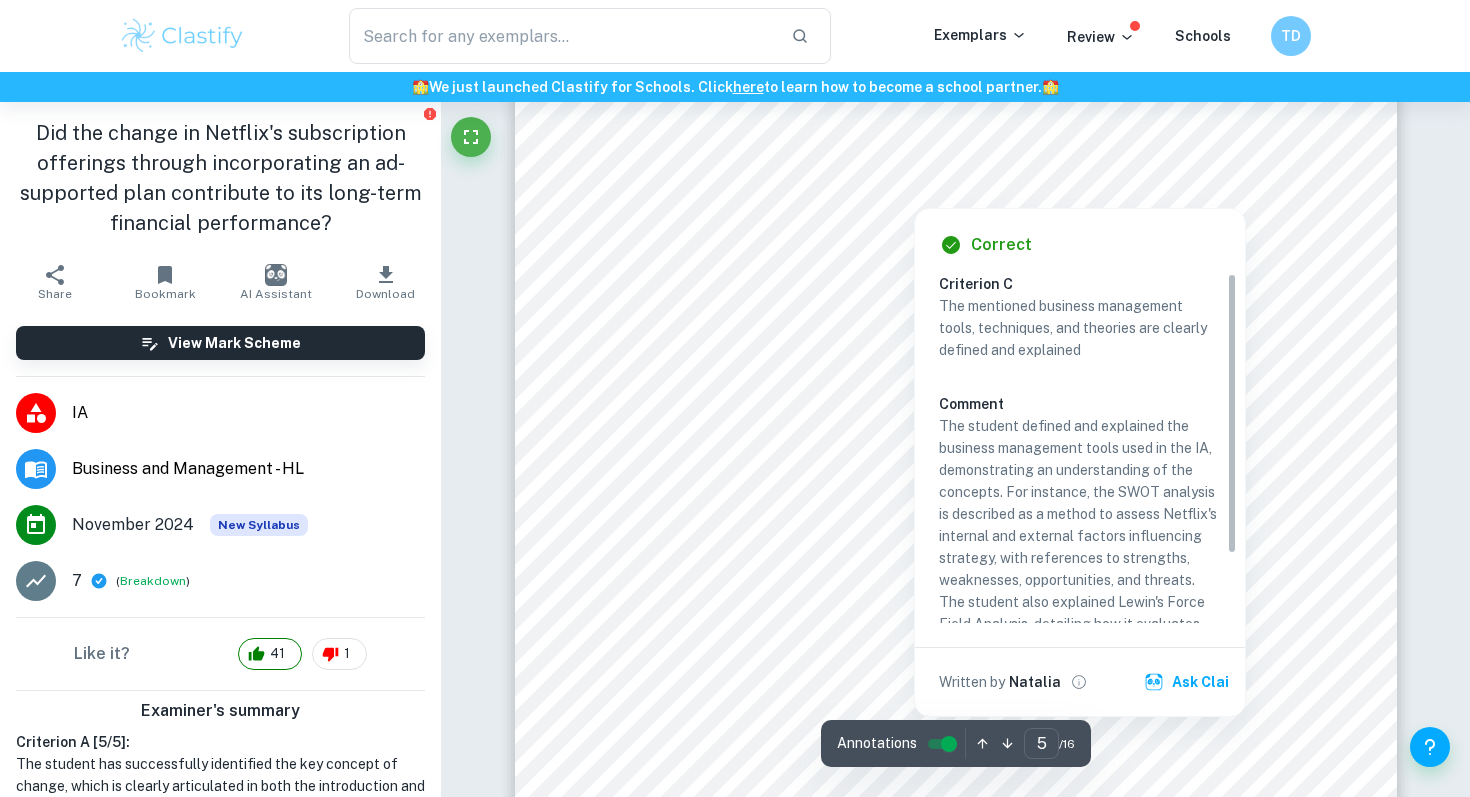 scroll, scrollTop: 5458, scrollLeft: 0, axis: vertical 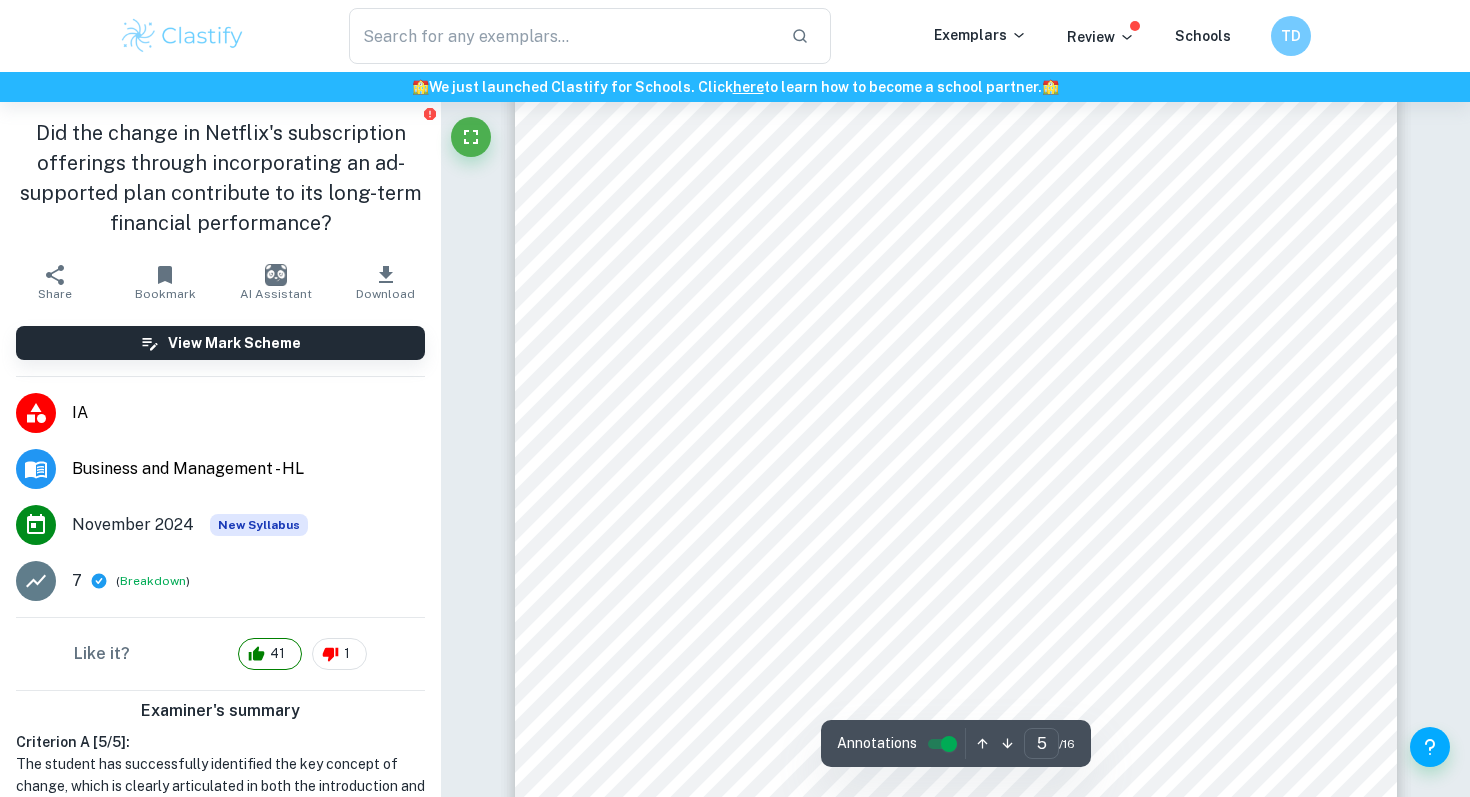 click on "Analysis Main Results and Findings Business Tool 1: SWOT Analysis The 2022 Netflix SWOT Analysis examines the company's situation through factors within the internal and external environment of the firm, which helps identify appropriate strategy selection and formulation (Stimpson et al. p. 50). It aids companies in comprehending their positioning and possible   changes   in the future (Surridge & Gillespie, 2022, p. 14). The SWOT will be used to analyze Netflix's business environment and the factors that caused change   within the firm. Still, one of its main limitations is it leads to increased bias and subjectivity (Stimpson et al. p. 51-52). Figure 1: Netflix Inc. 2022 SWOT Analysis of the causes of   change Positive   Negative Internal   Strengths -   Leading market value (Chenying, 2023, p. 185) -   Brand reputation   (Fitzgerald, 2024) Weaknesses -   Subscription cancellations (Netflix, Inc., 2023) -   Saturation of North American subscriptions   (Forbes, 2022; Yip, 2017) External   Opportunities -" at bounding box center [956, 453] 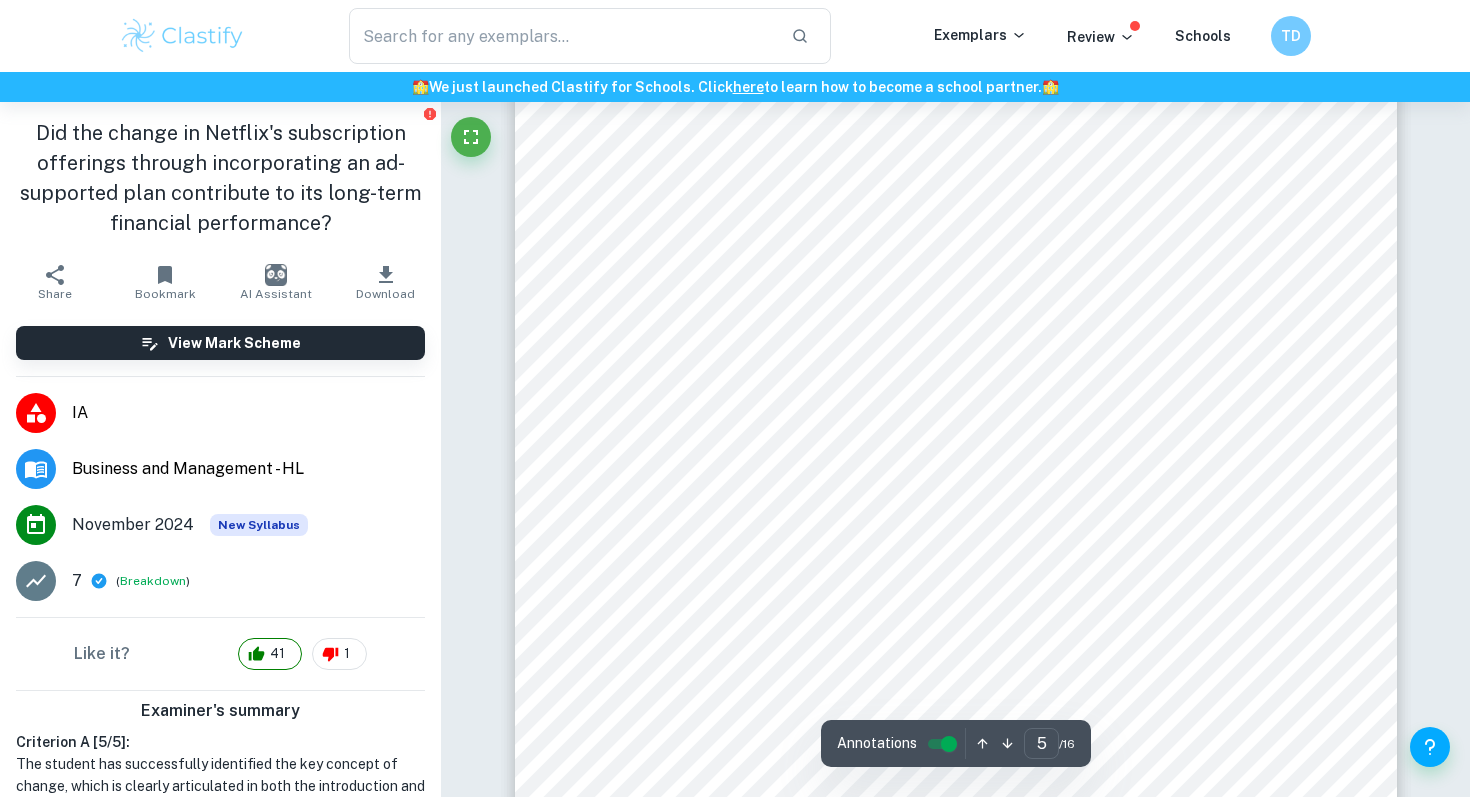 scroll, scrollTop: 5455, scrollLeft: 0, axis: vertical 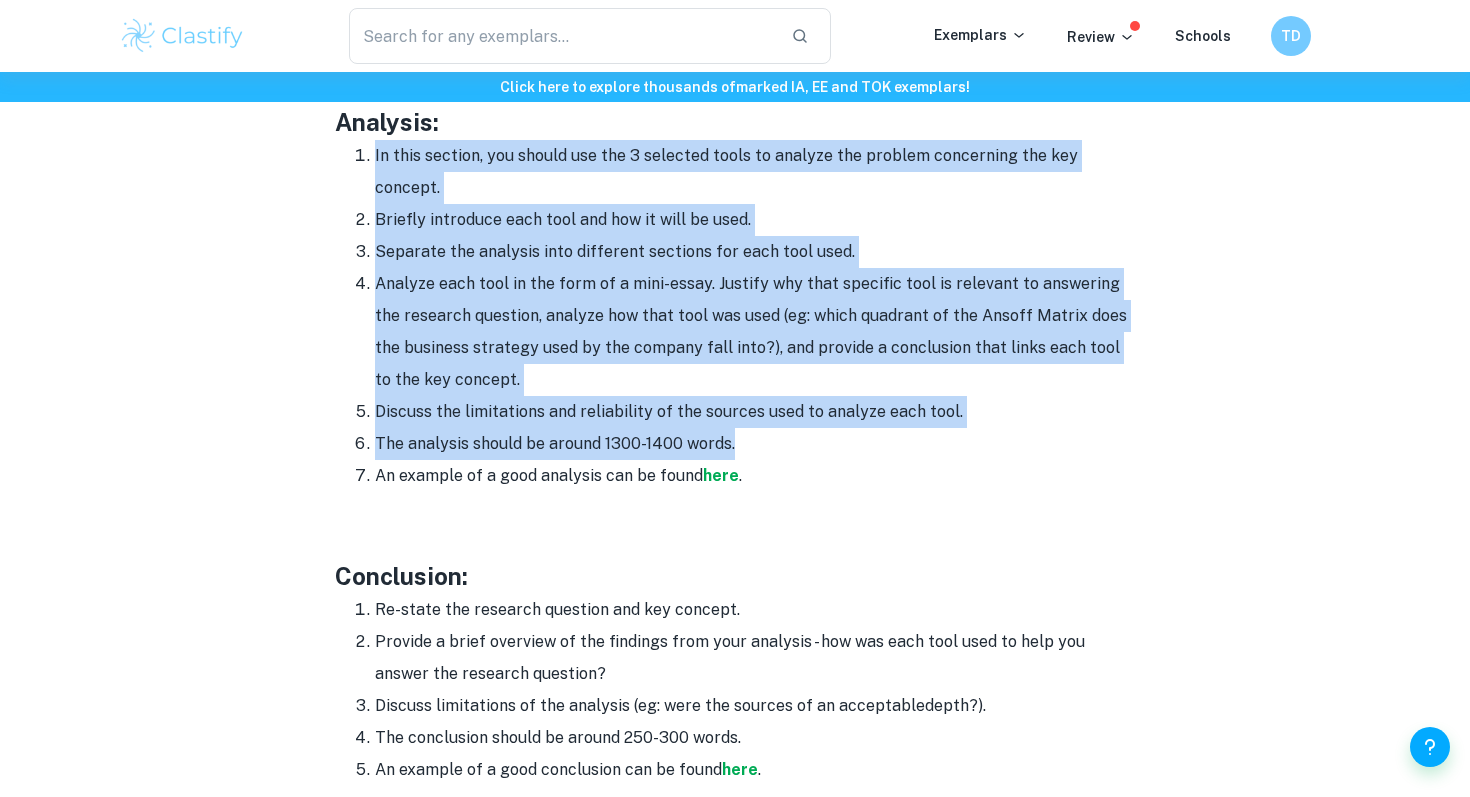 drag, startPoint x: 346, startPoint y: 148, endPoint x: 797, endPoint y: 433, distance: 533.50354 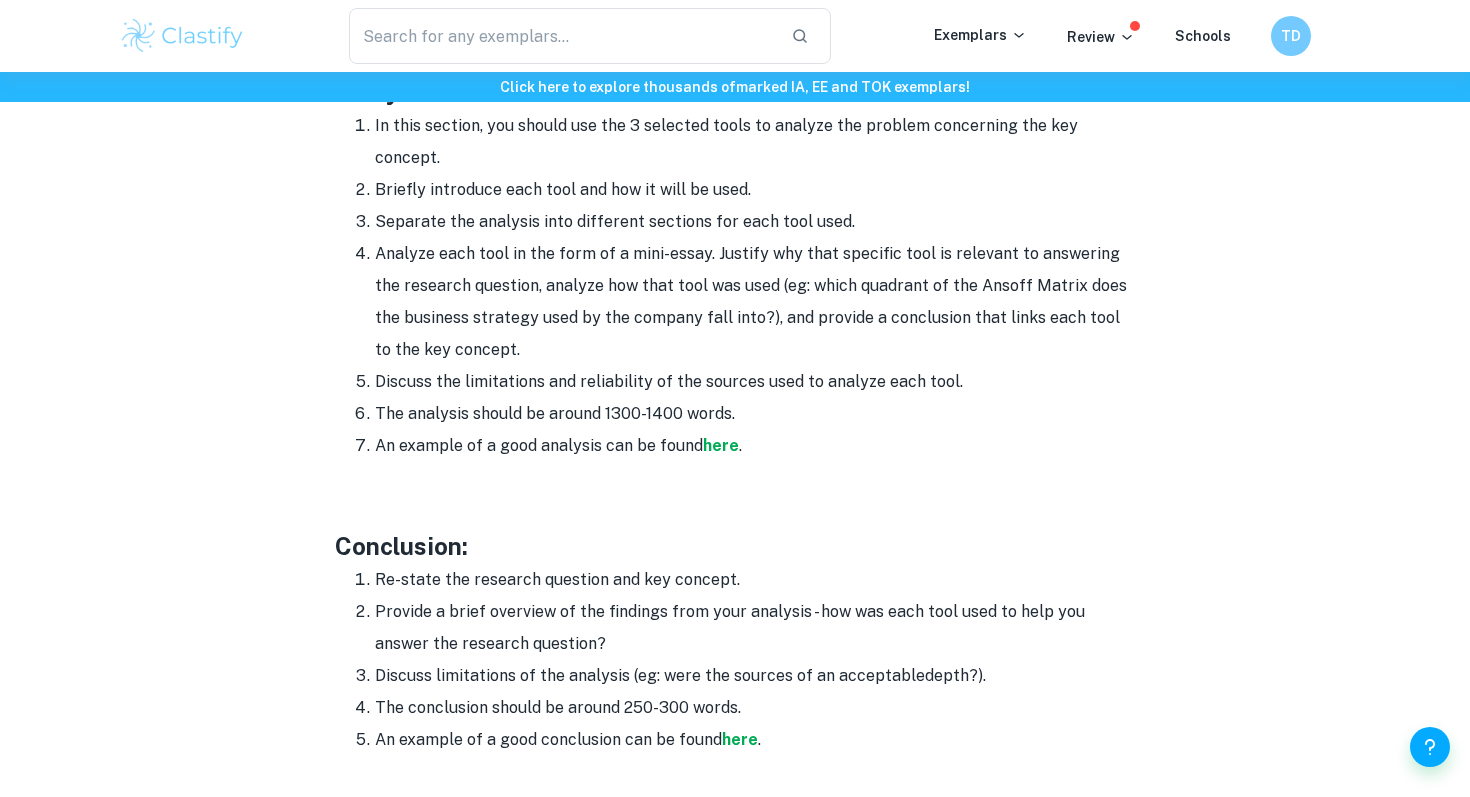 scroll, scrollTop: 2322, scrollLeft: 0, axis: vertical 